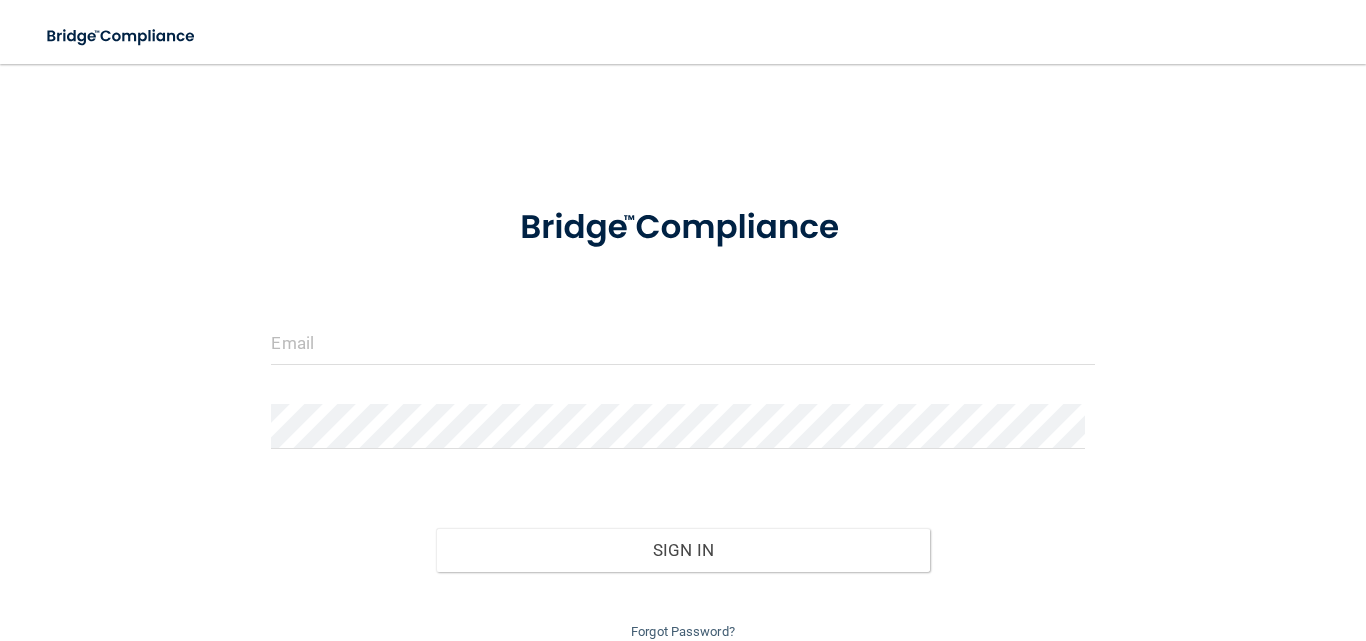 scroll, scrollTop: 0, scrollLeft: 0, axis: both 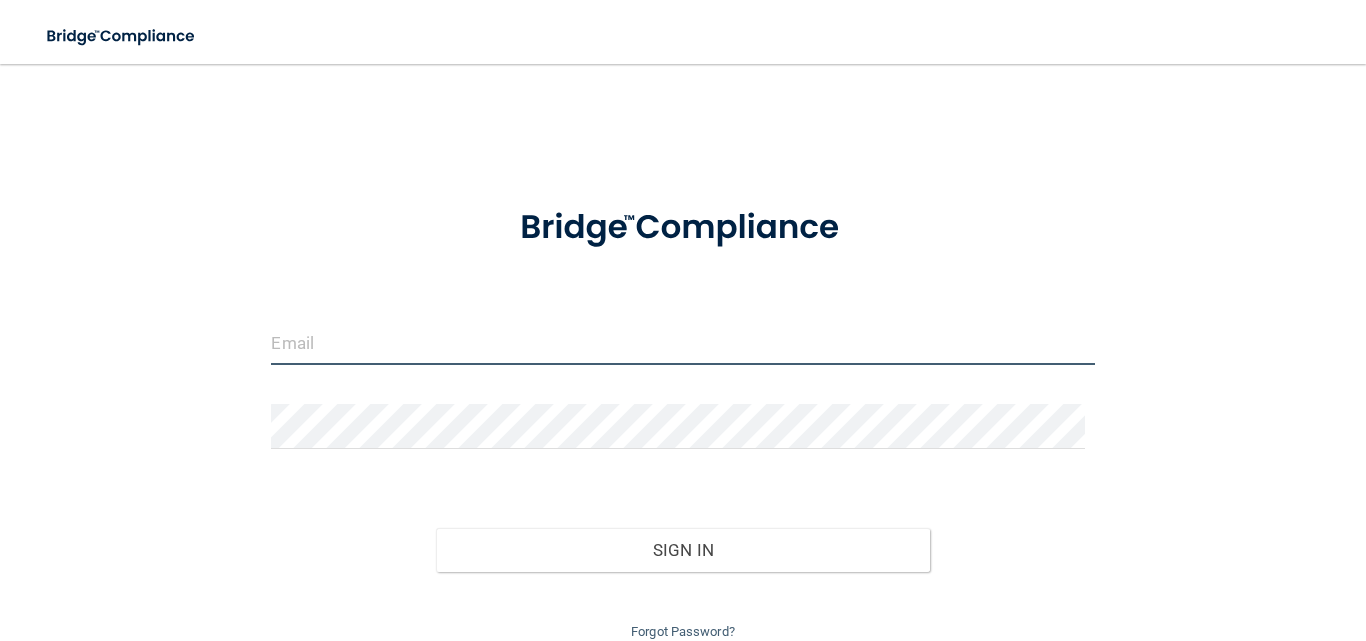 click at bounding box center [682, 342] 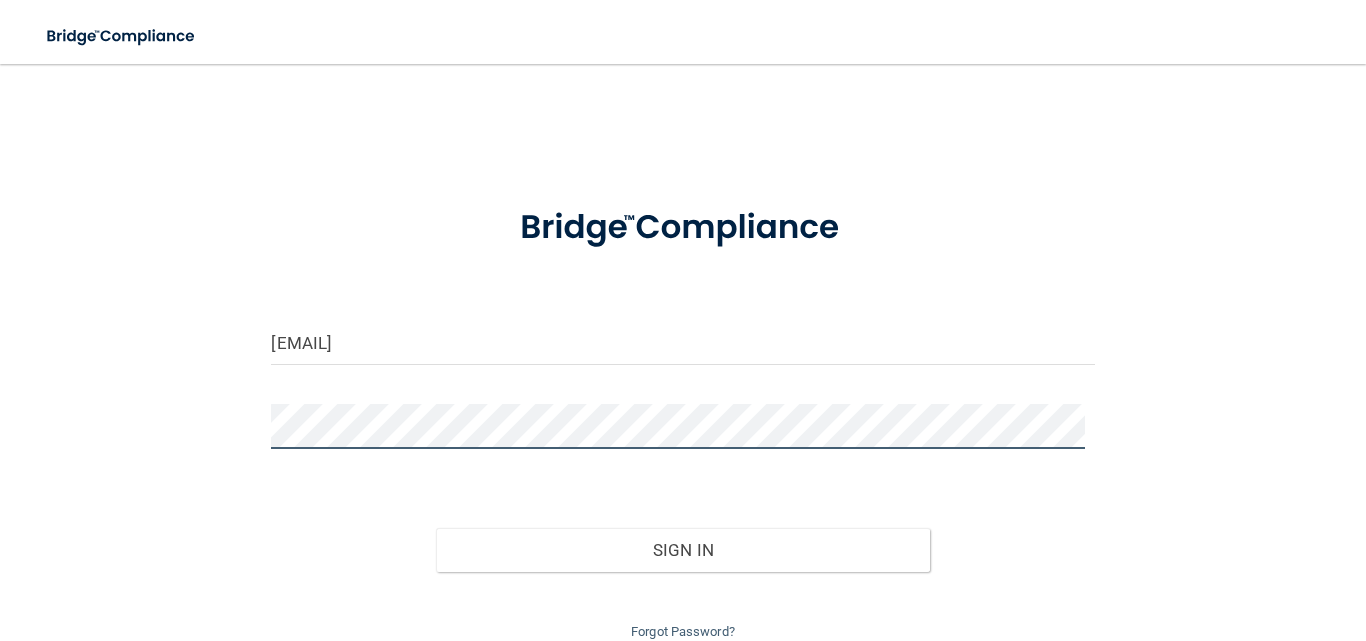 click on "Sign In" at bounding box center (683, 550) 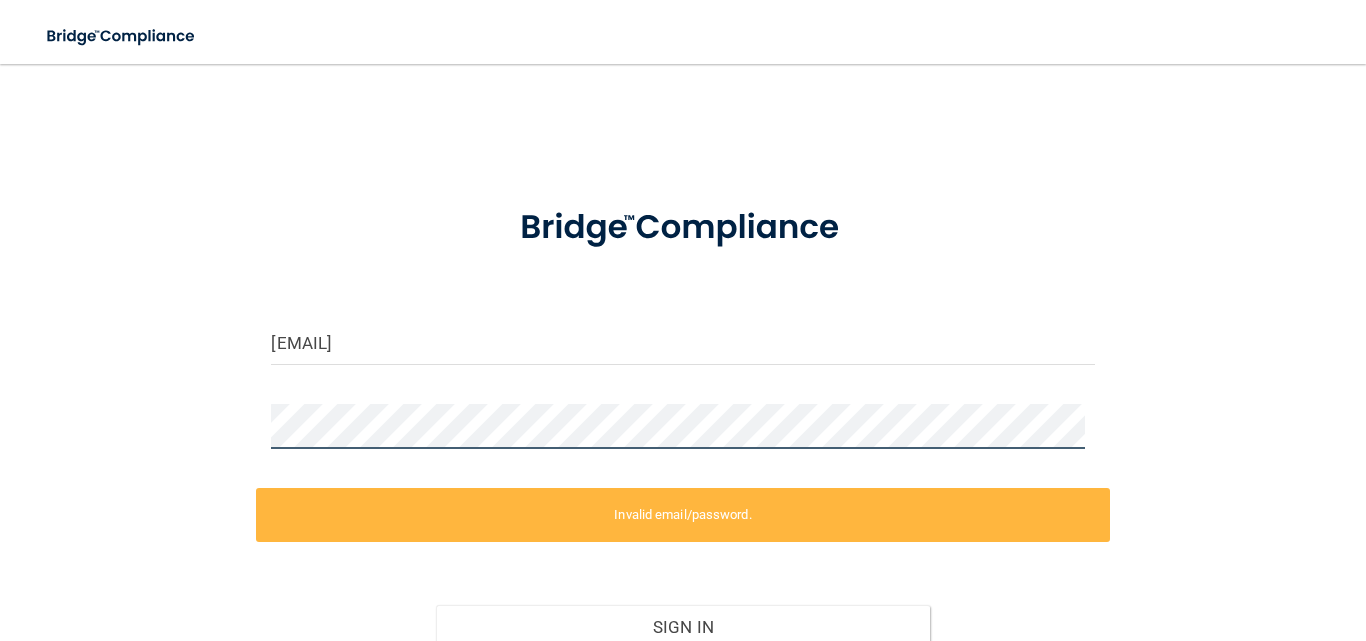 click on "[EMAIL]                                    Invalid email/password.     You don't have permission to access that page.       Sign In            Forgot Password?" at bounding box center (683, 402) 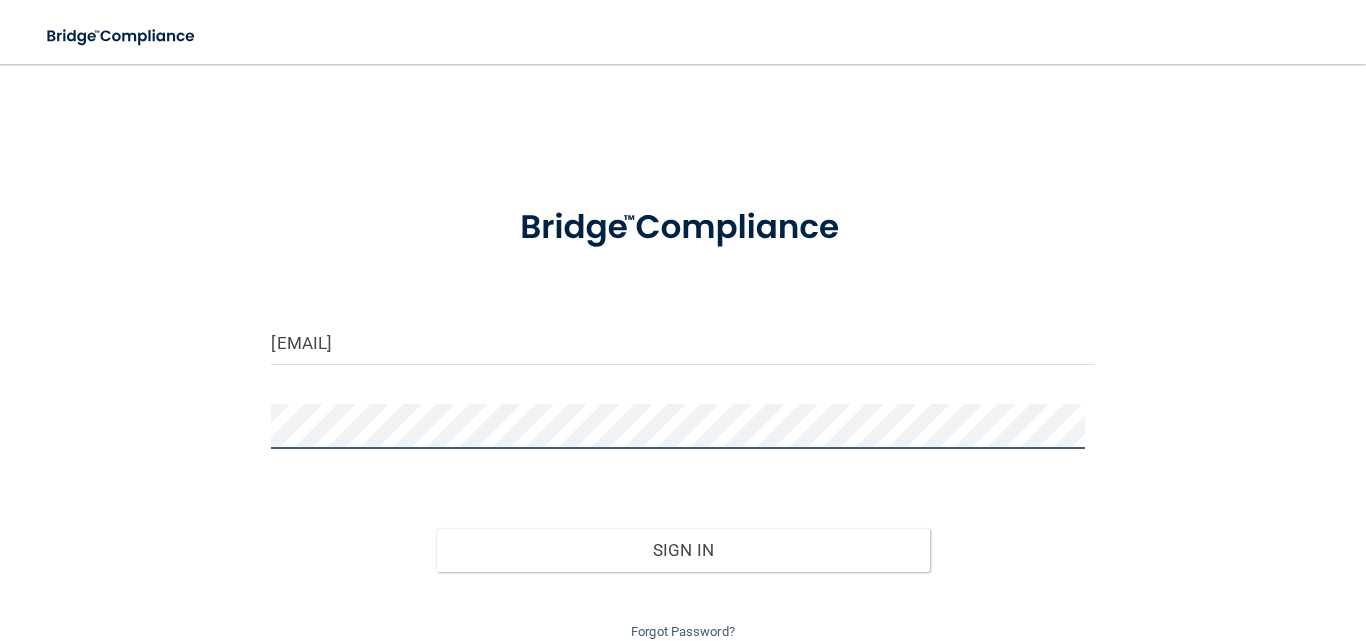 click on "Sign In" at bounding box center (683, 550) 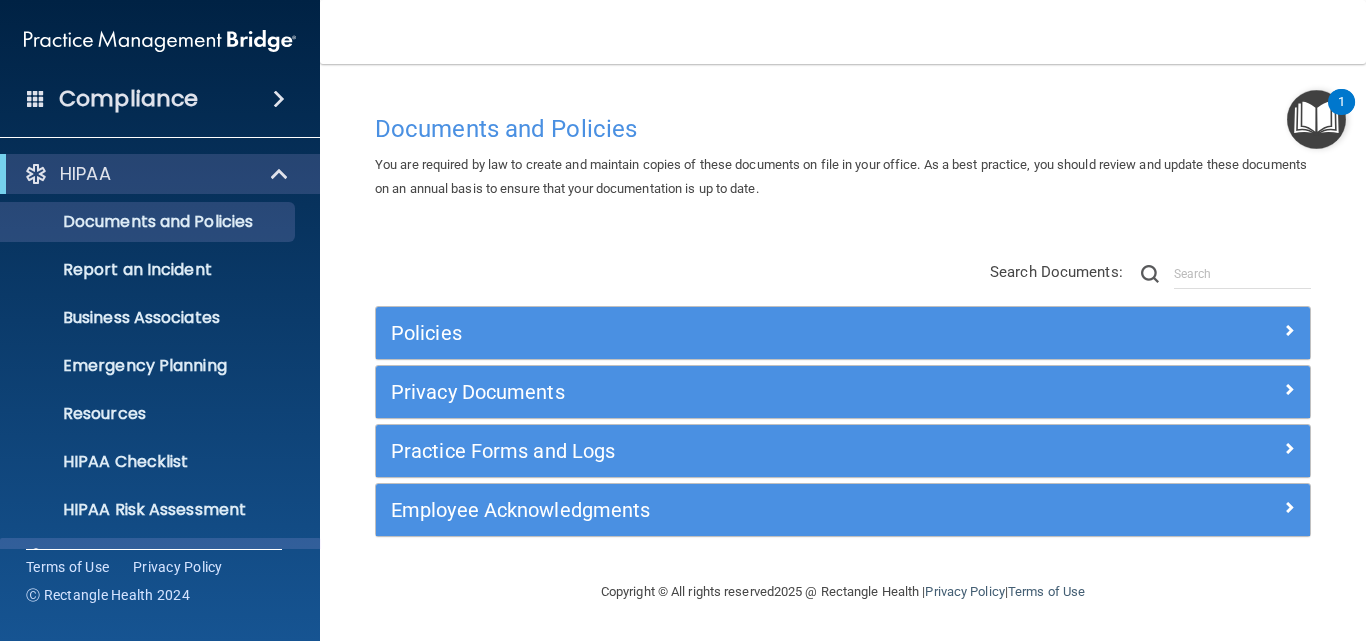scroll, scrollTop: 189, scrollLeft: 0, axis: vertical 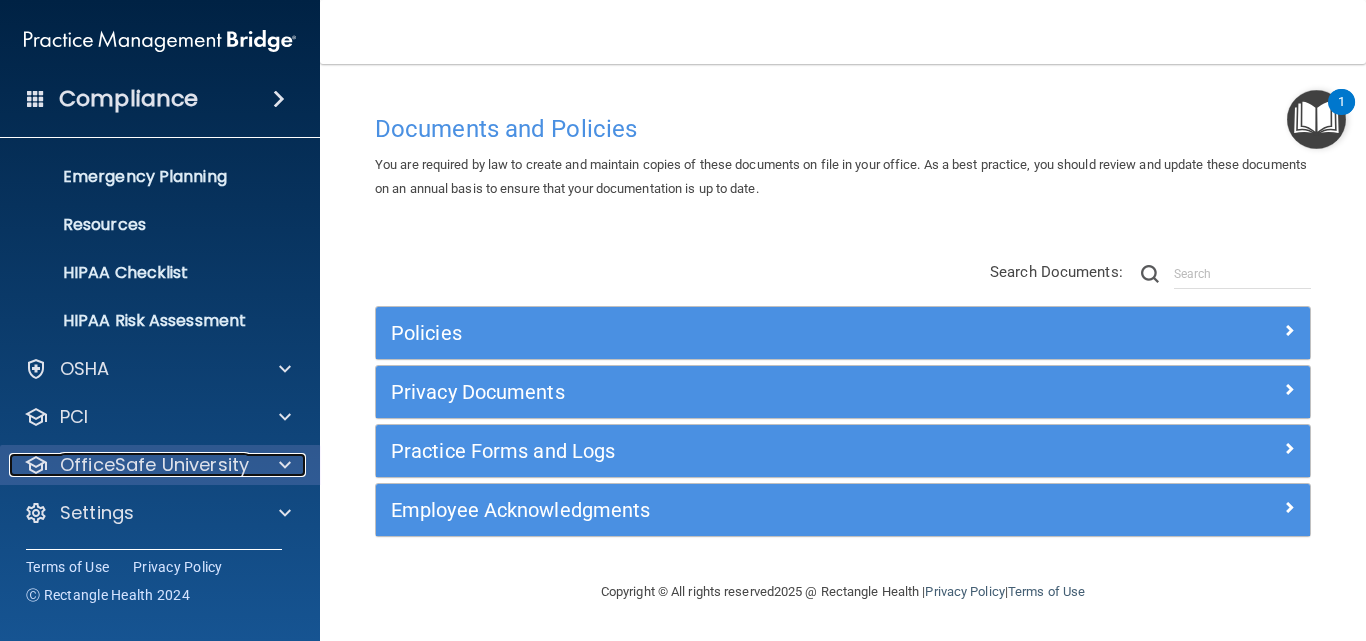 click at bounding box center (285, 465) 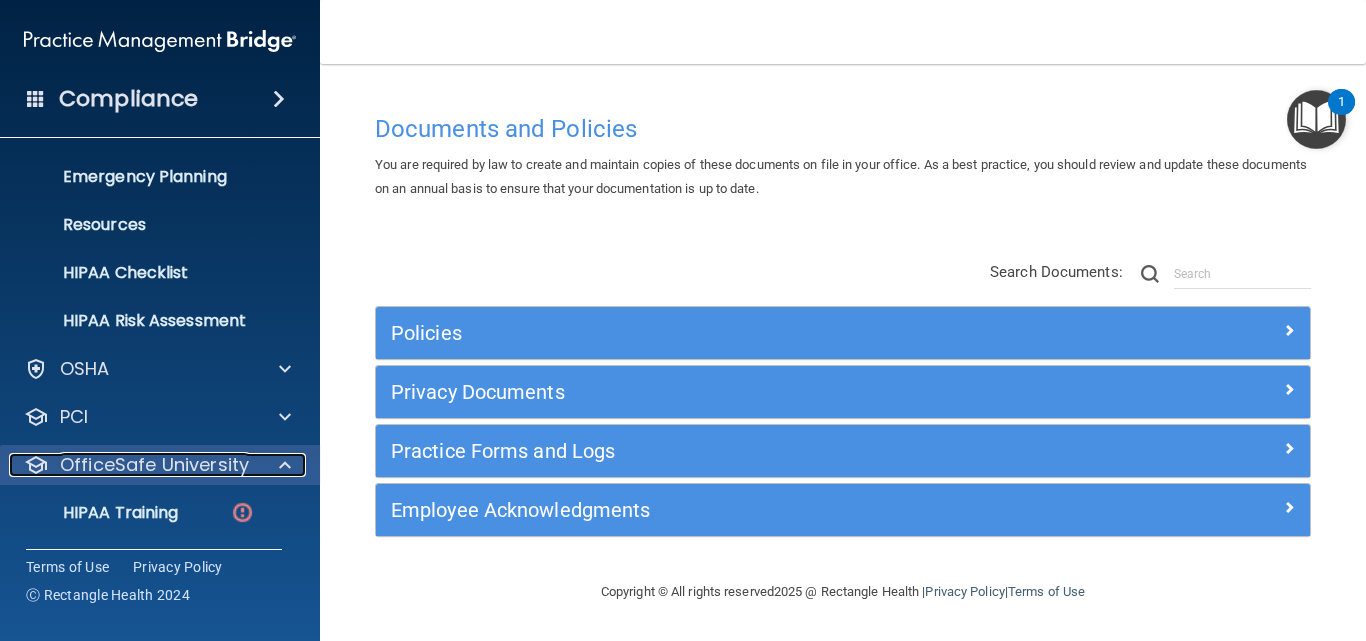 scroll, scrollTop: 333, scrollLeft: 0, axis: vertical 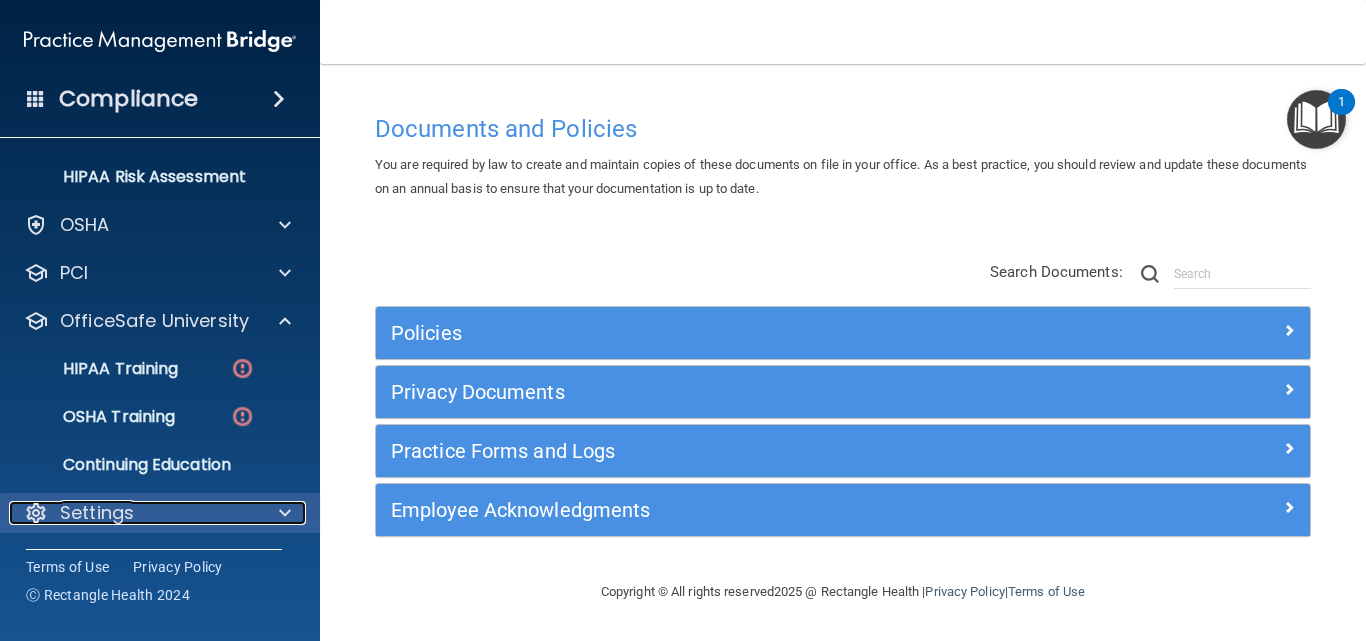 click at bounding box center (282, 513) 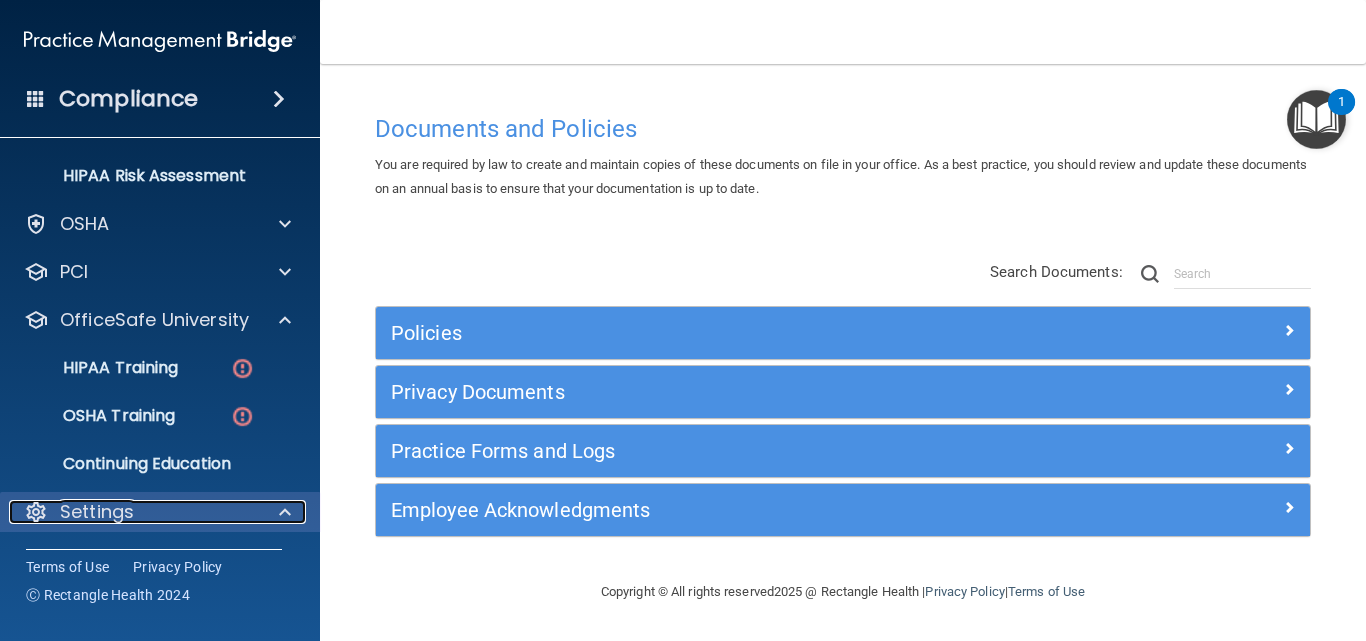 click at bounding box center (282, 512) 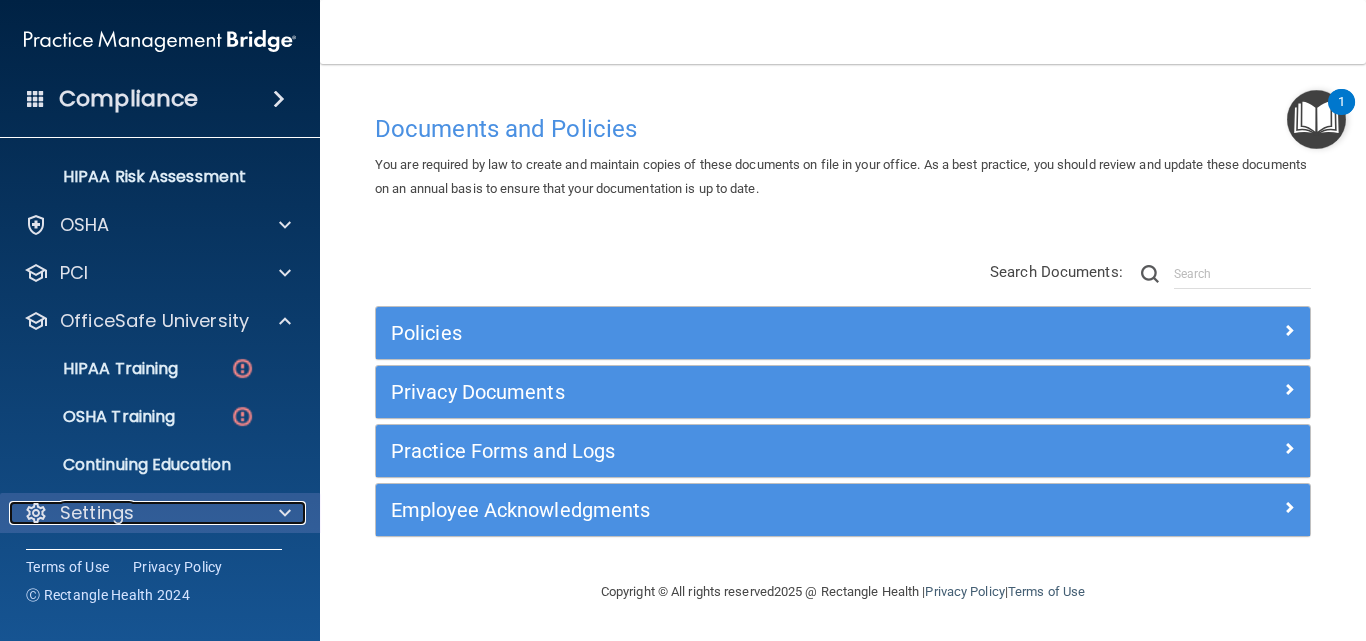 click at bounding box center (285, 513) 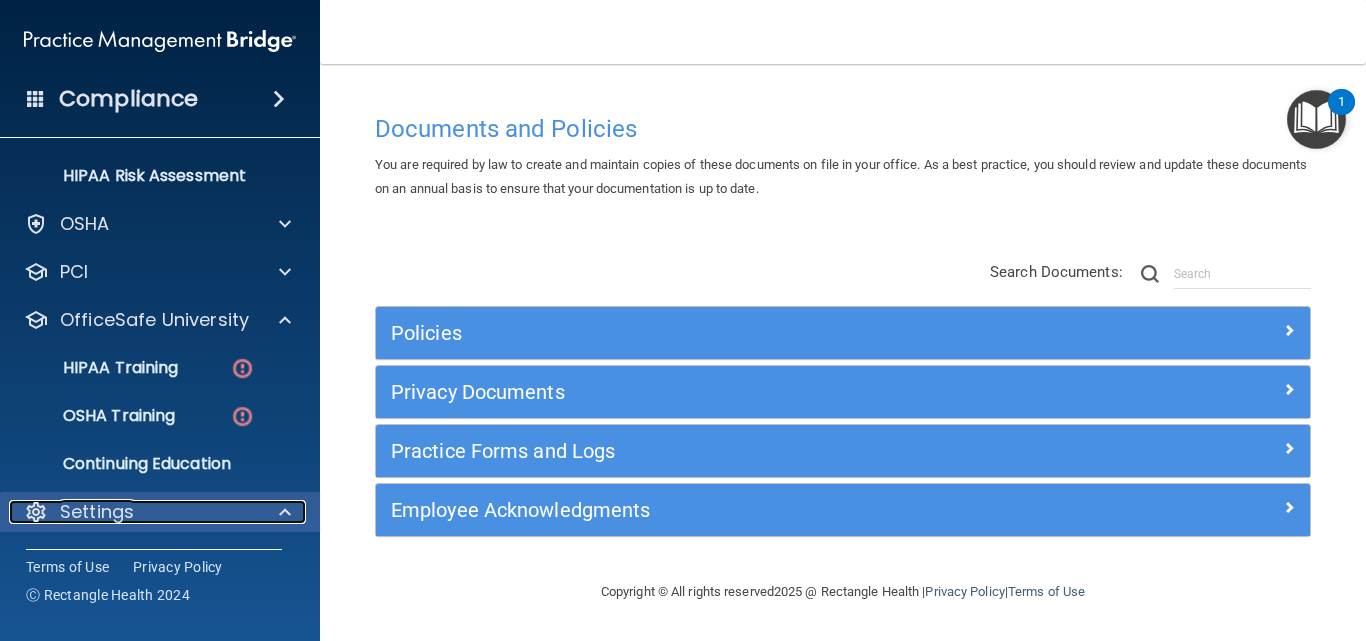 click at bounding box center (285, 512) 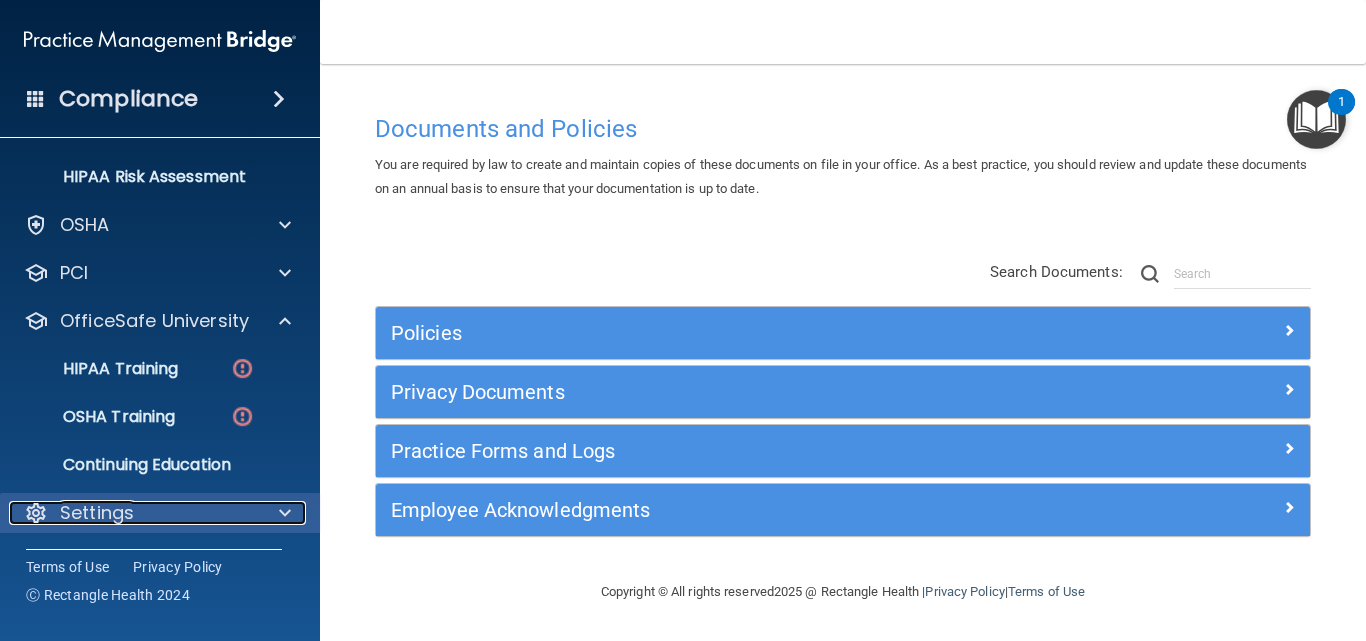 click at bounding box center [285, 513] 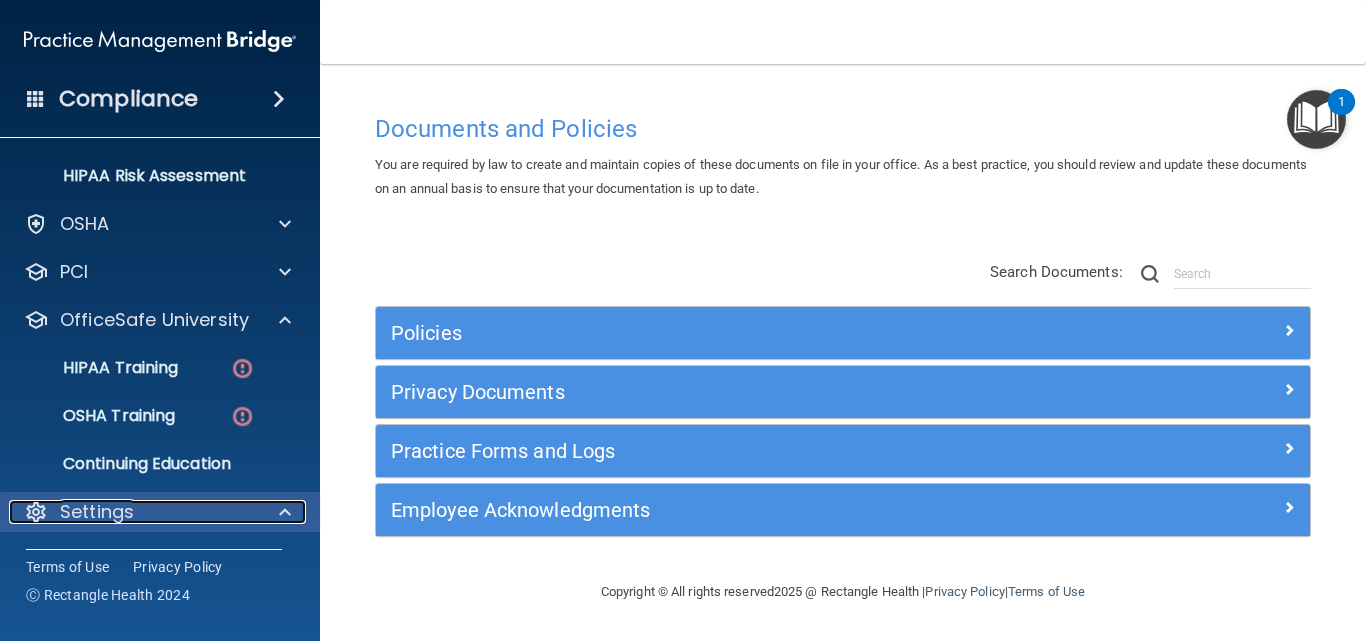 click at bounding box center [285, 512] 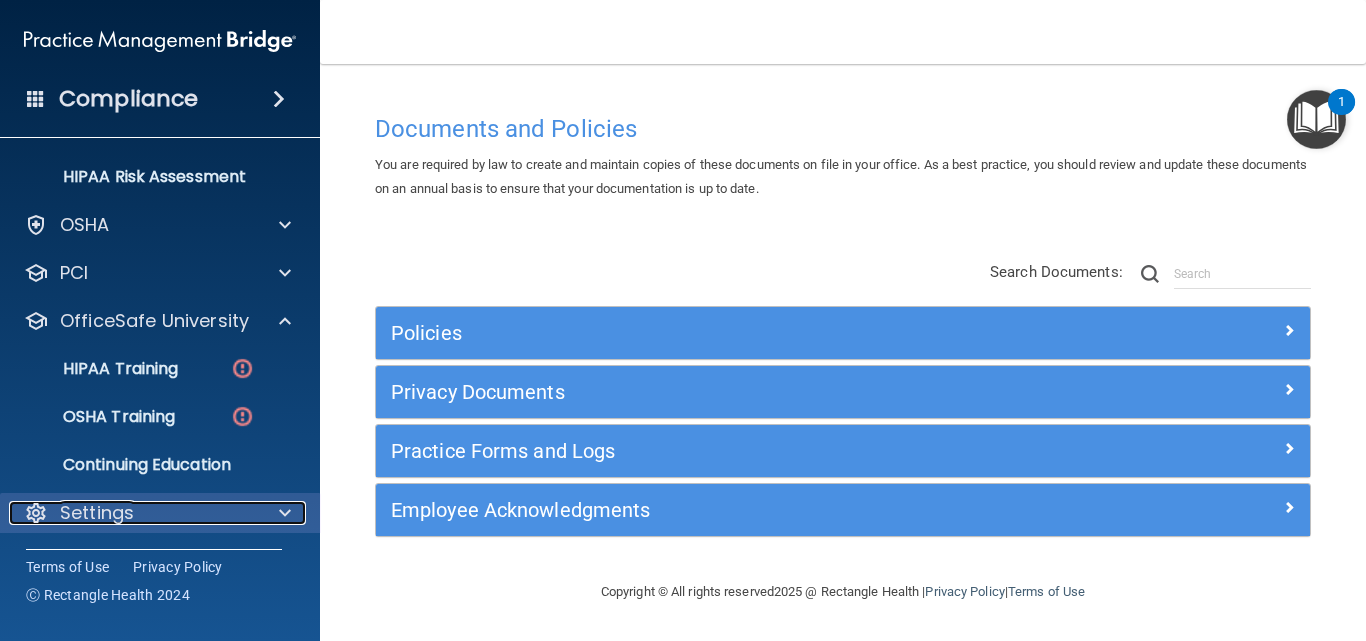 click at bounding box center [285, 513] 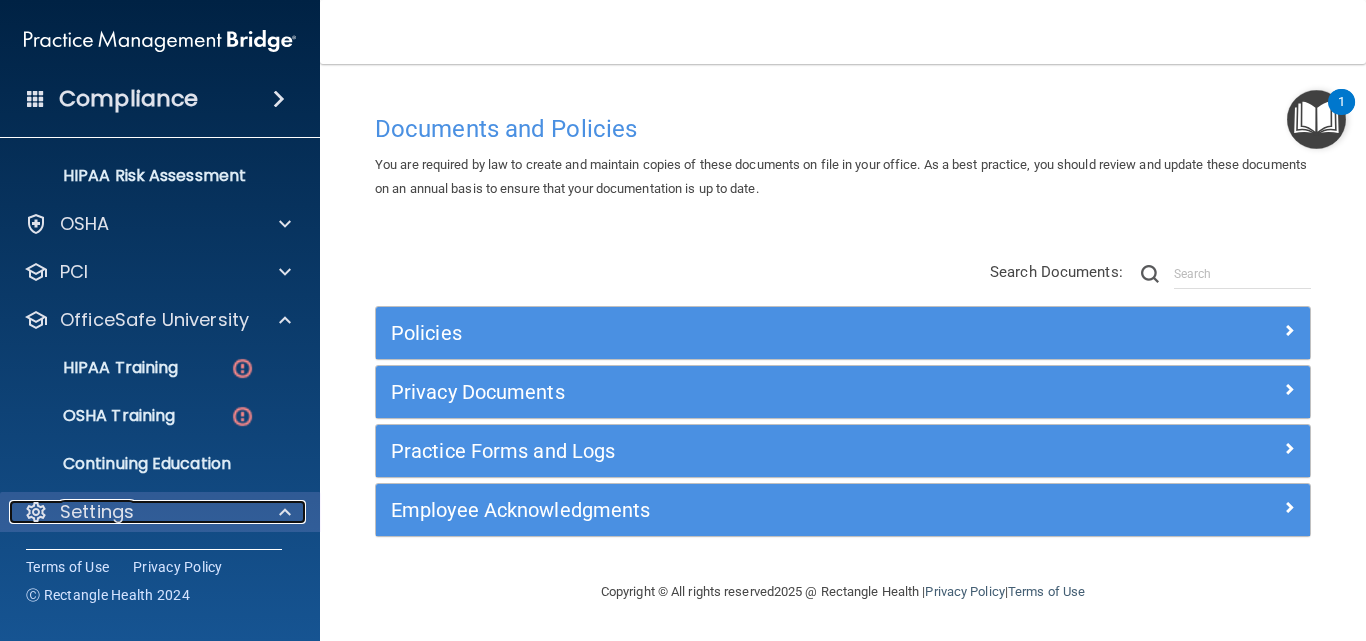 click at bounding box center [36, 512] 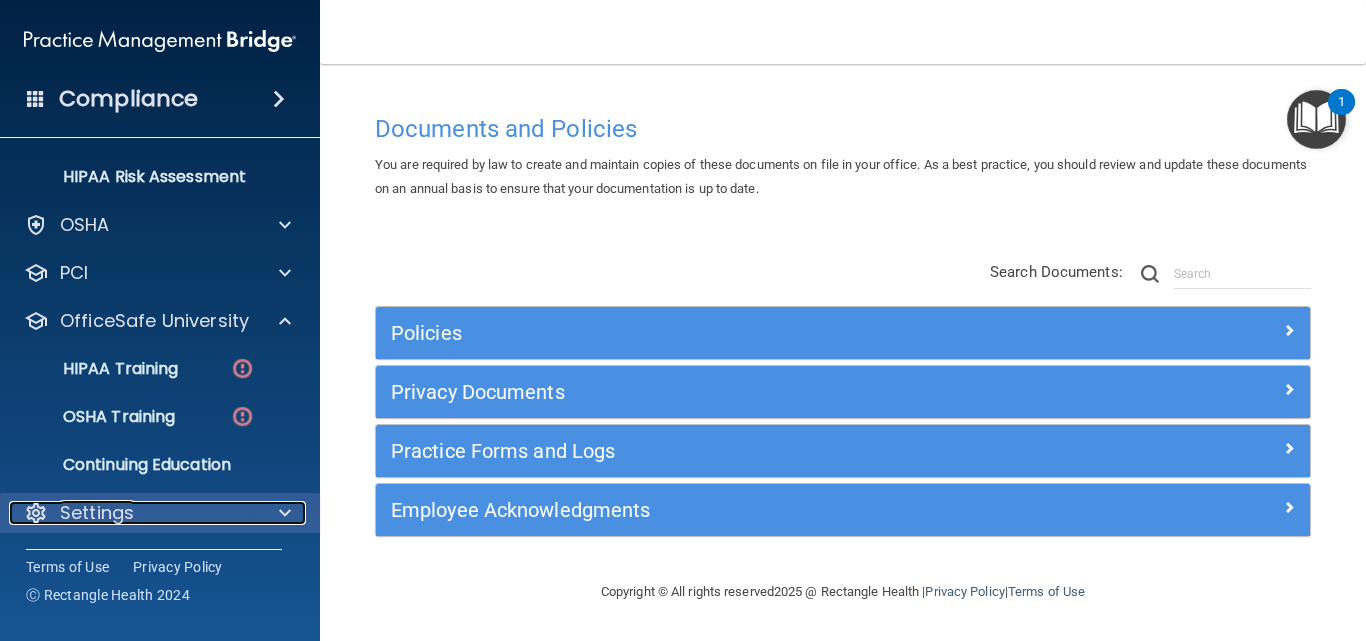 click at bounding box center (36, 513) 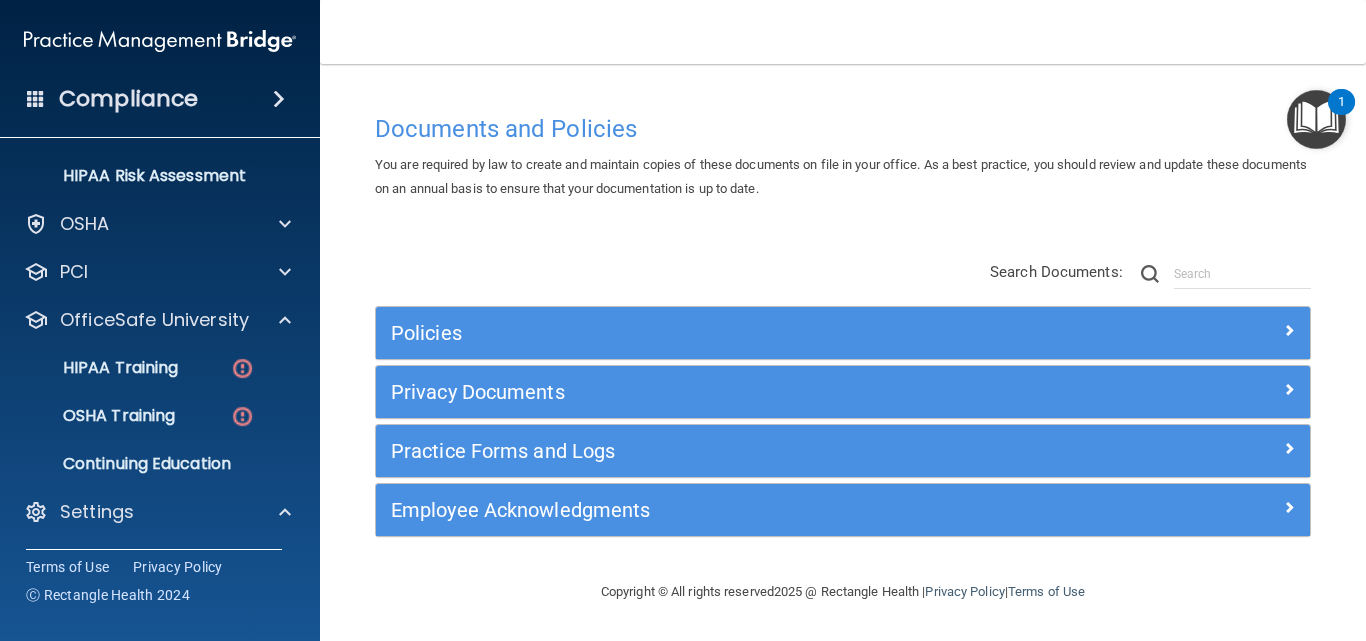 drag, startPoint x: 42, startPoint y: 509, endPoint x: 304, endPoint y: 454, distance: 267.71066 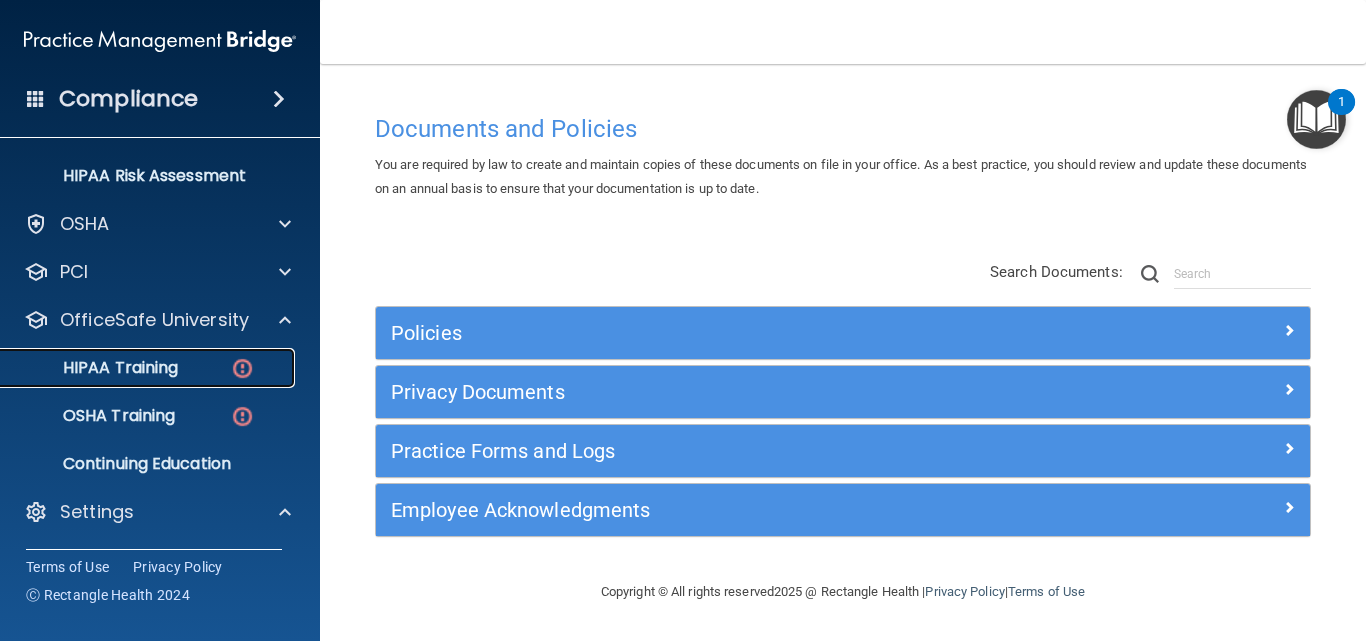 click at bounding box center (242, 368) 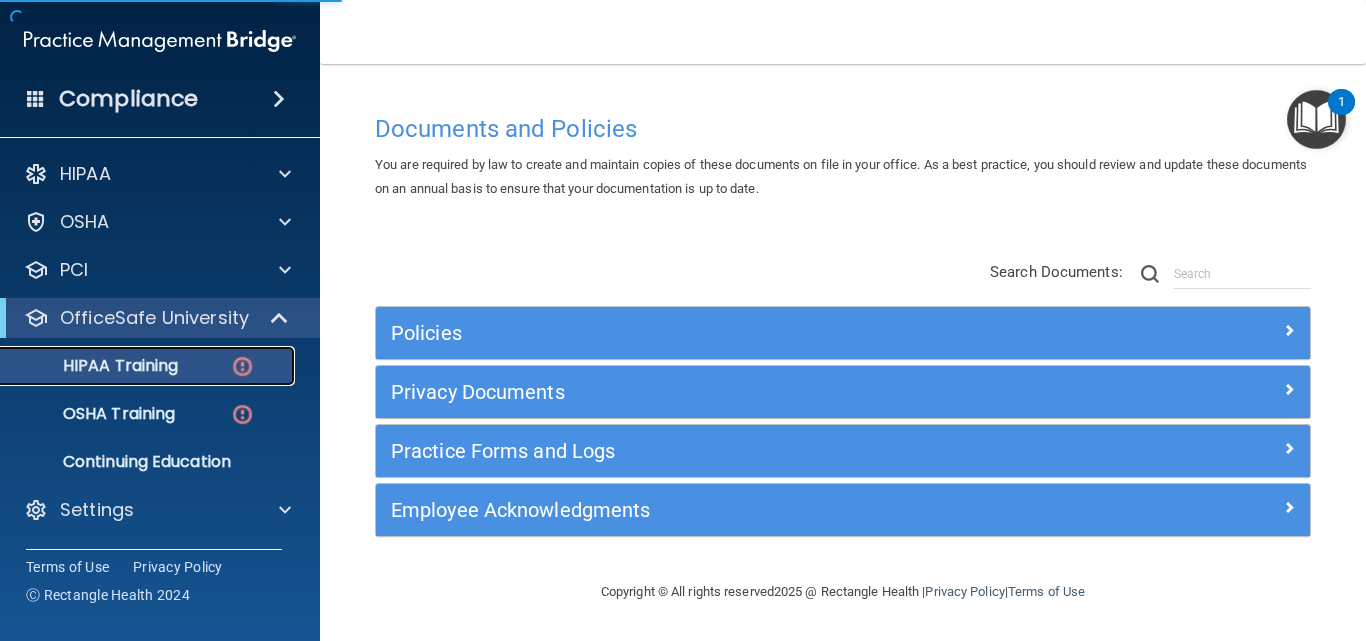 scroll, scrollTop: 0, scrollLeft: 0, axis: both 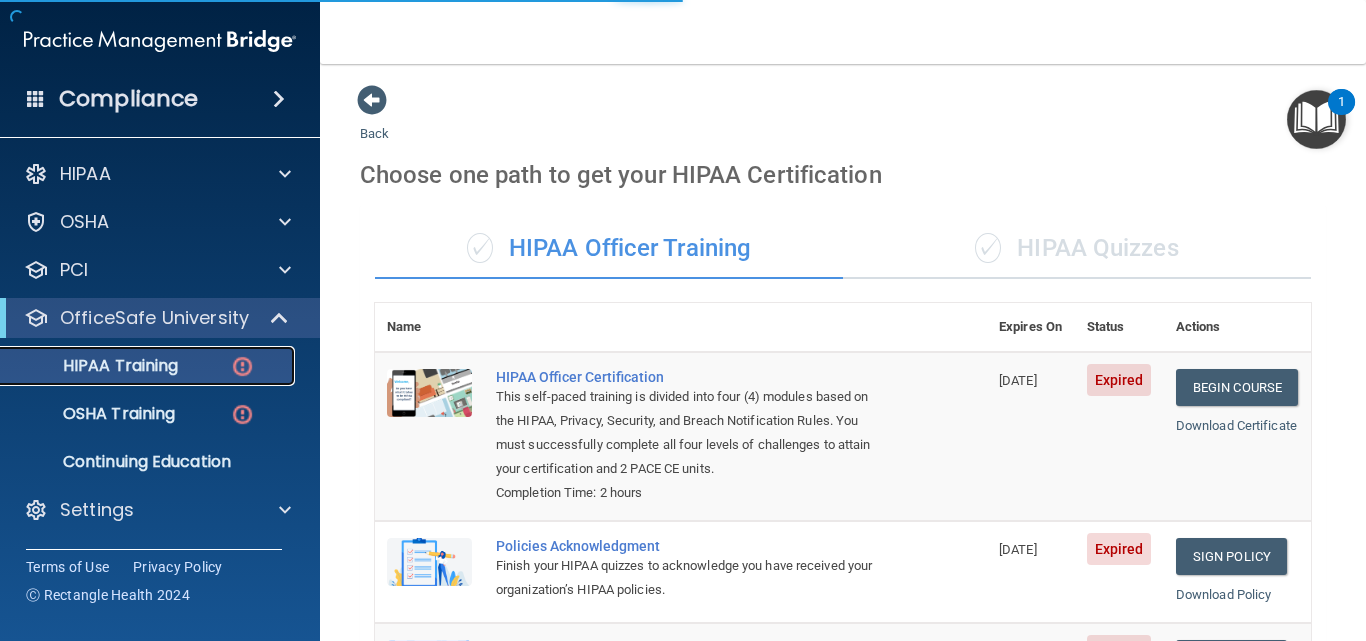 click at bounding box center [242, 366] 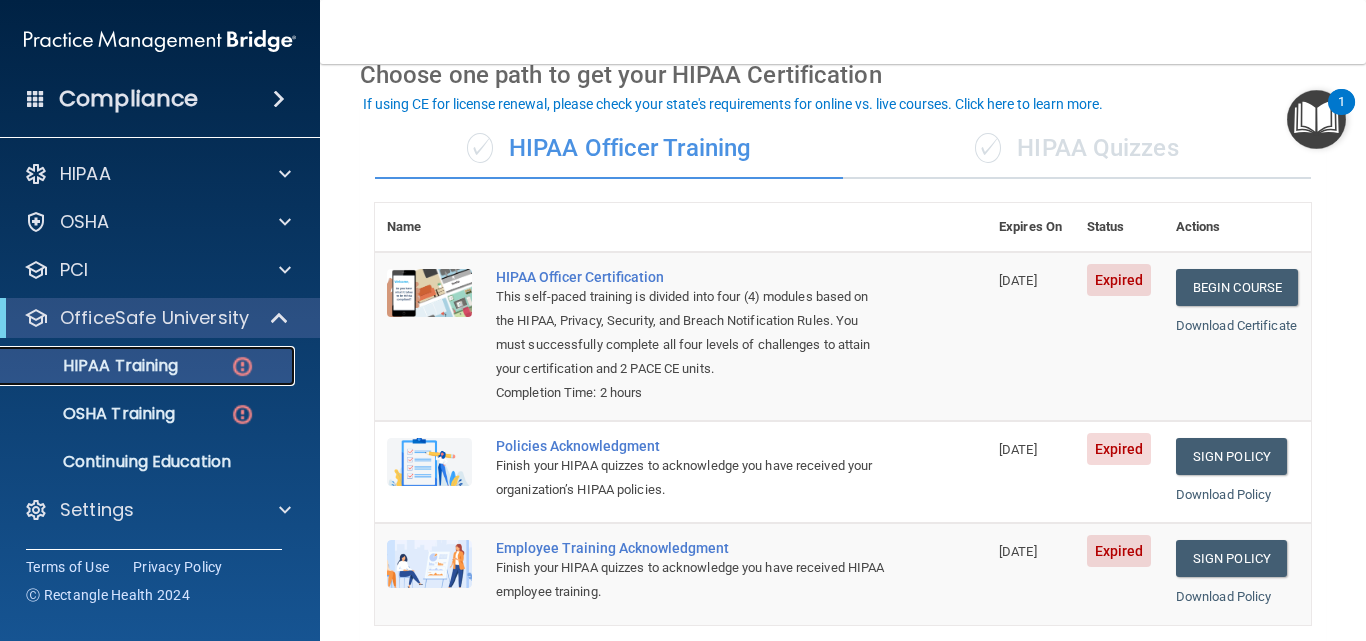 scroll, scrollTop: 200, scrollLeft: 0, axis: vertical 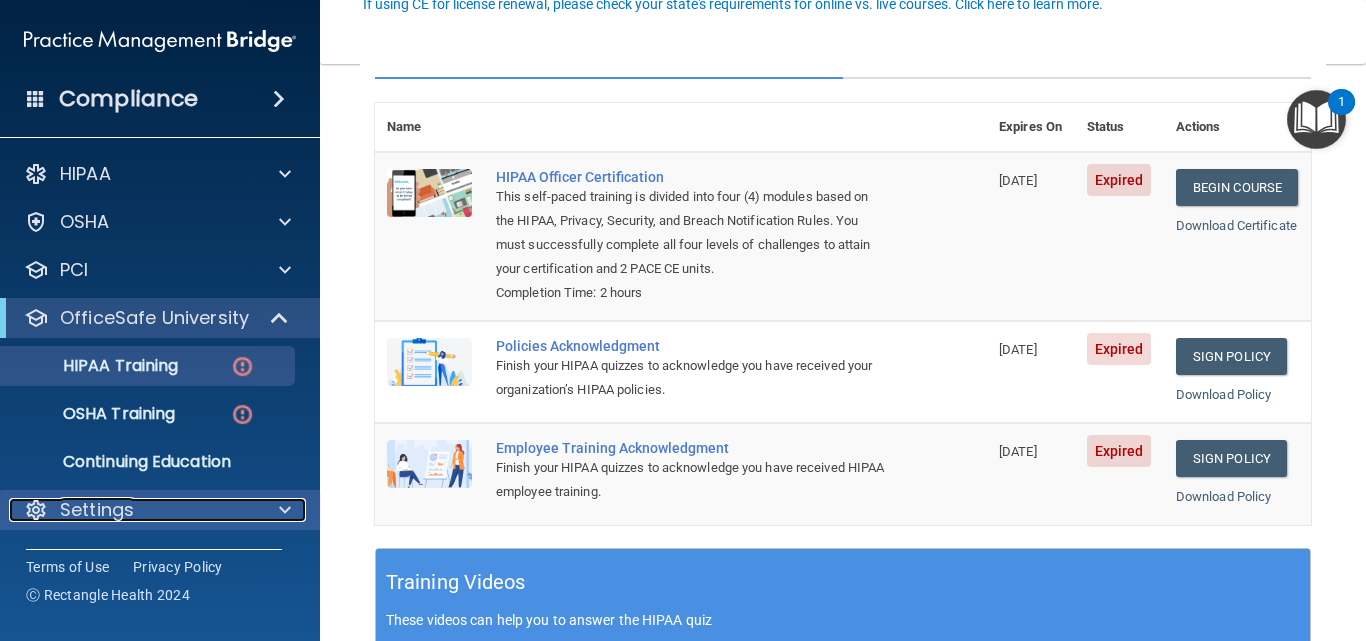 click at bounding box center (36, 510) 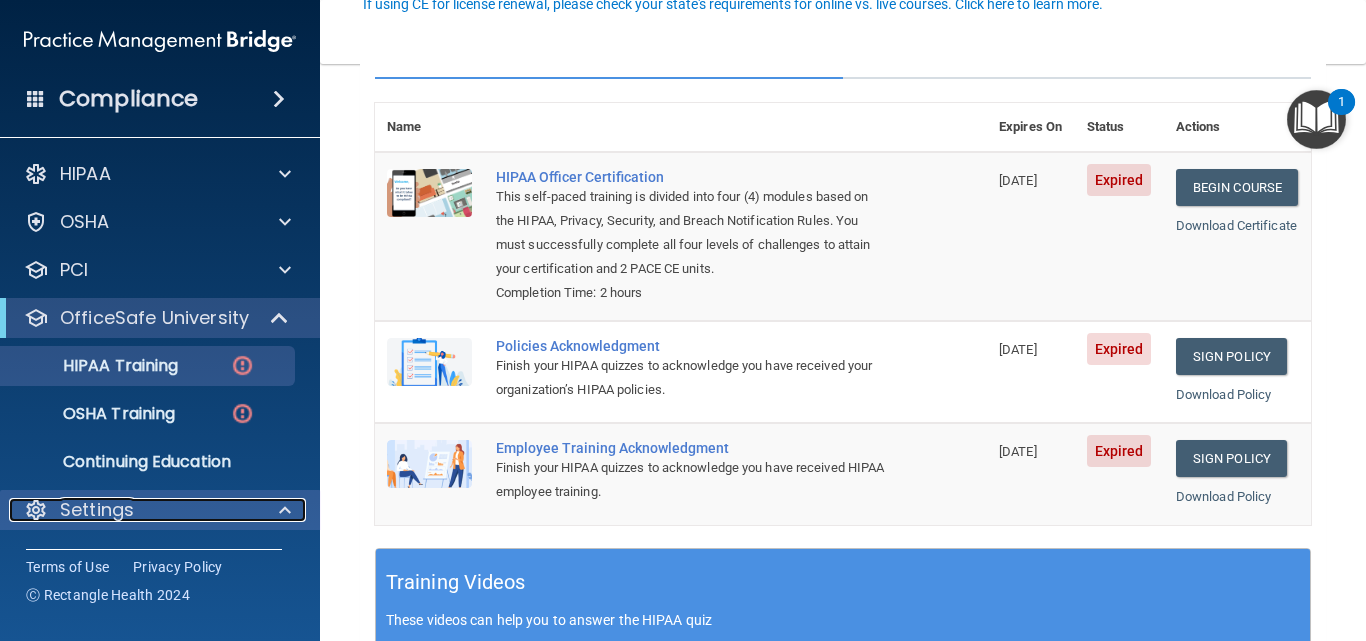 click at bounding box center (36, 510) 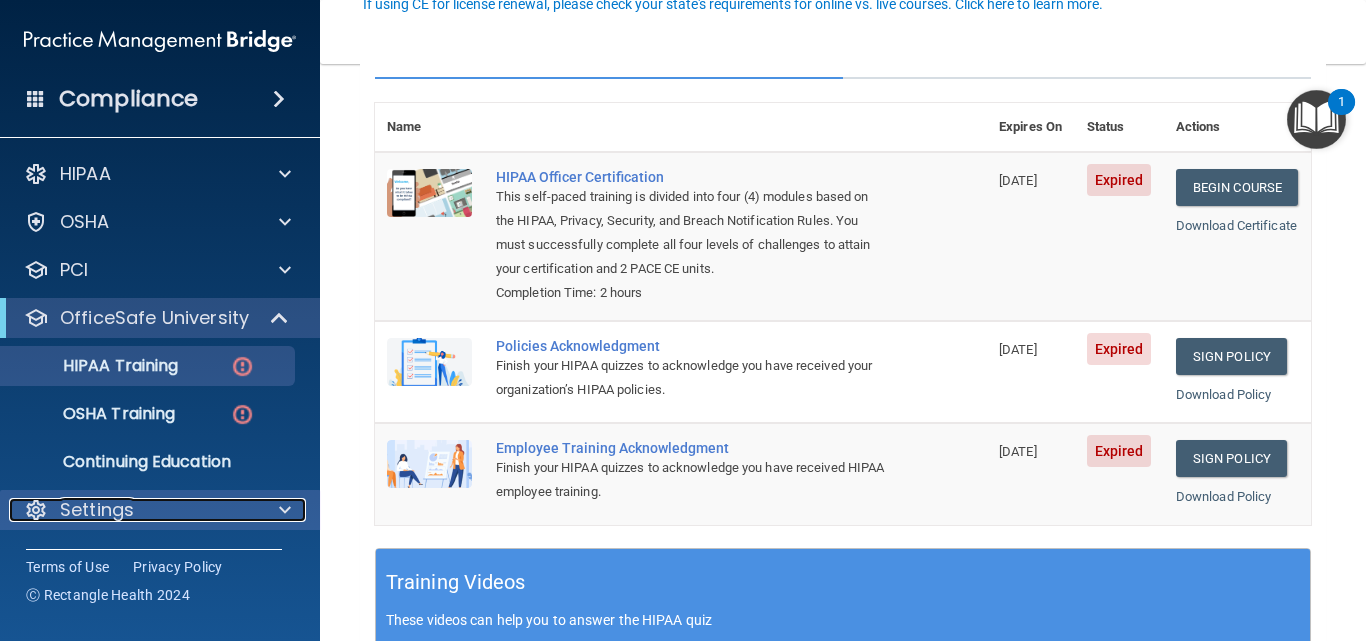 click at bounding box center [36, 510] 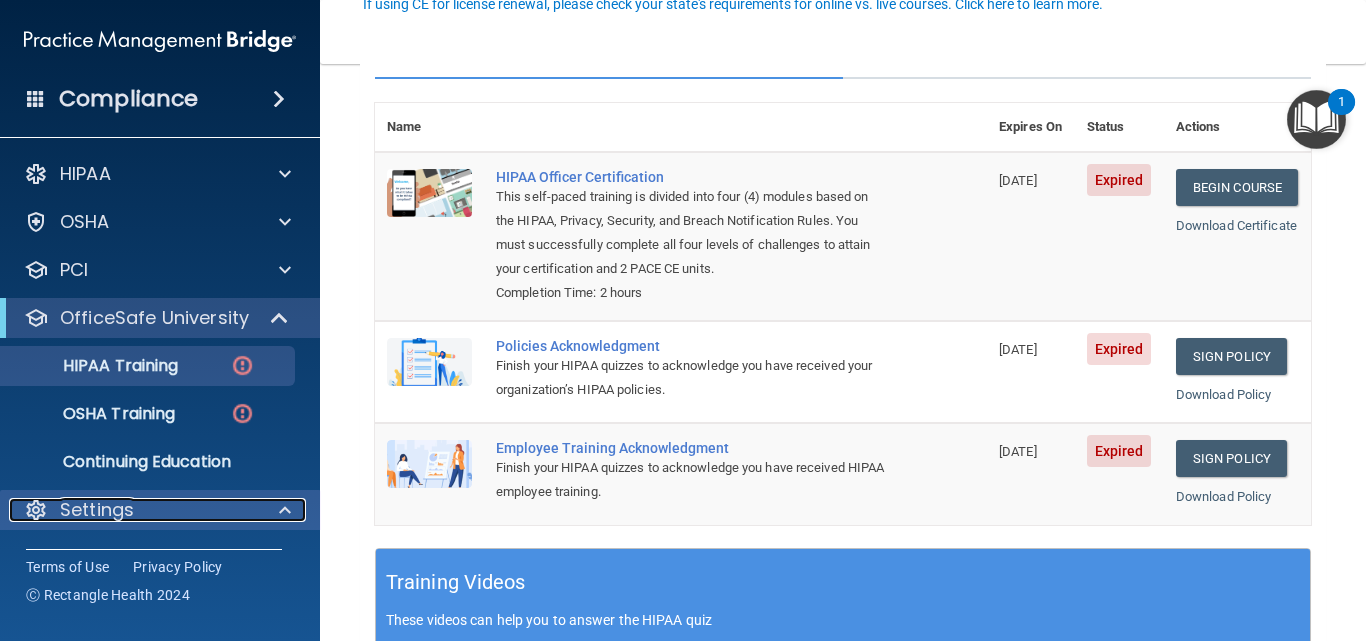 click at bounding box center (36, 510) 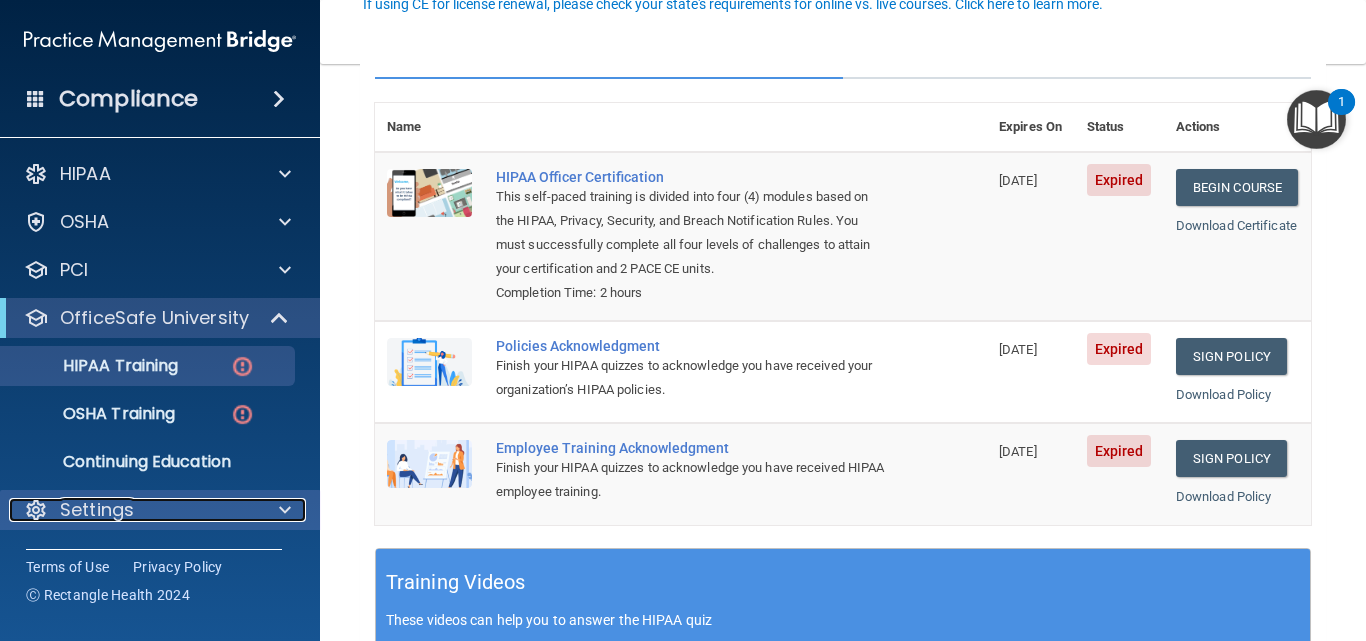 click at bounding box center [36, 510] 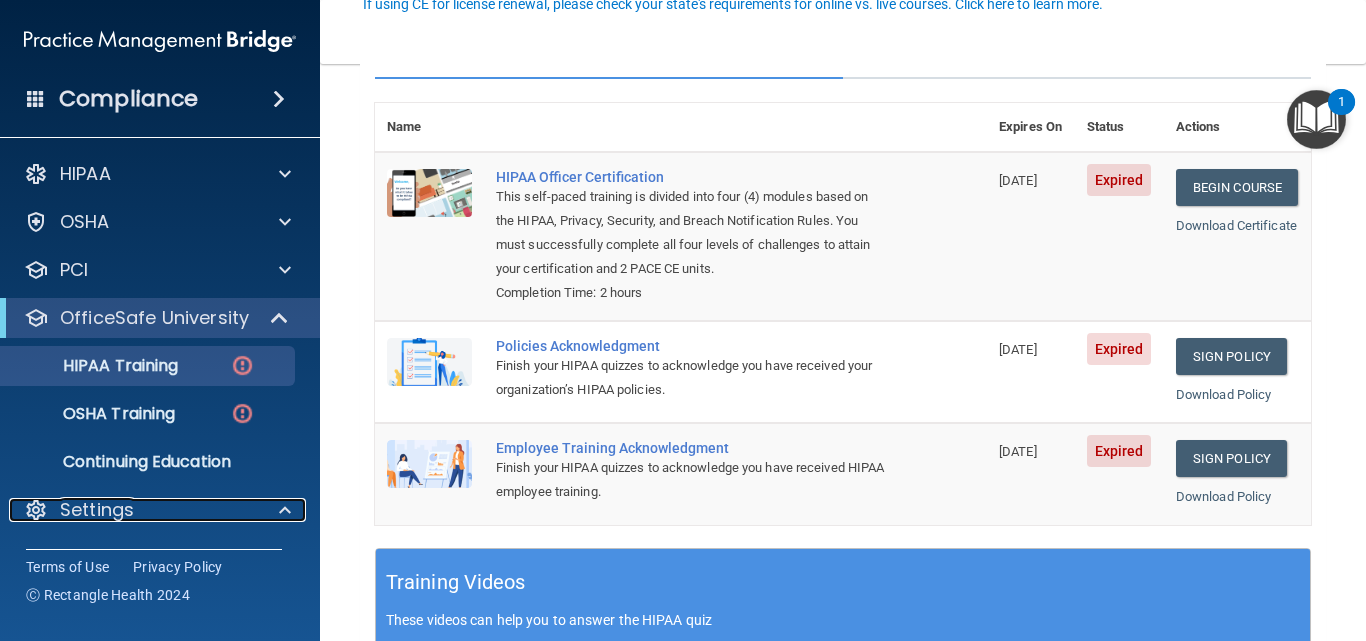 scroll, scrollTop: 189, scrollLeft: 0, axis: vertical 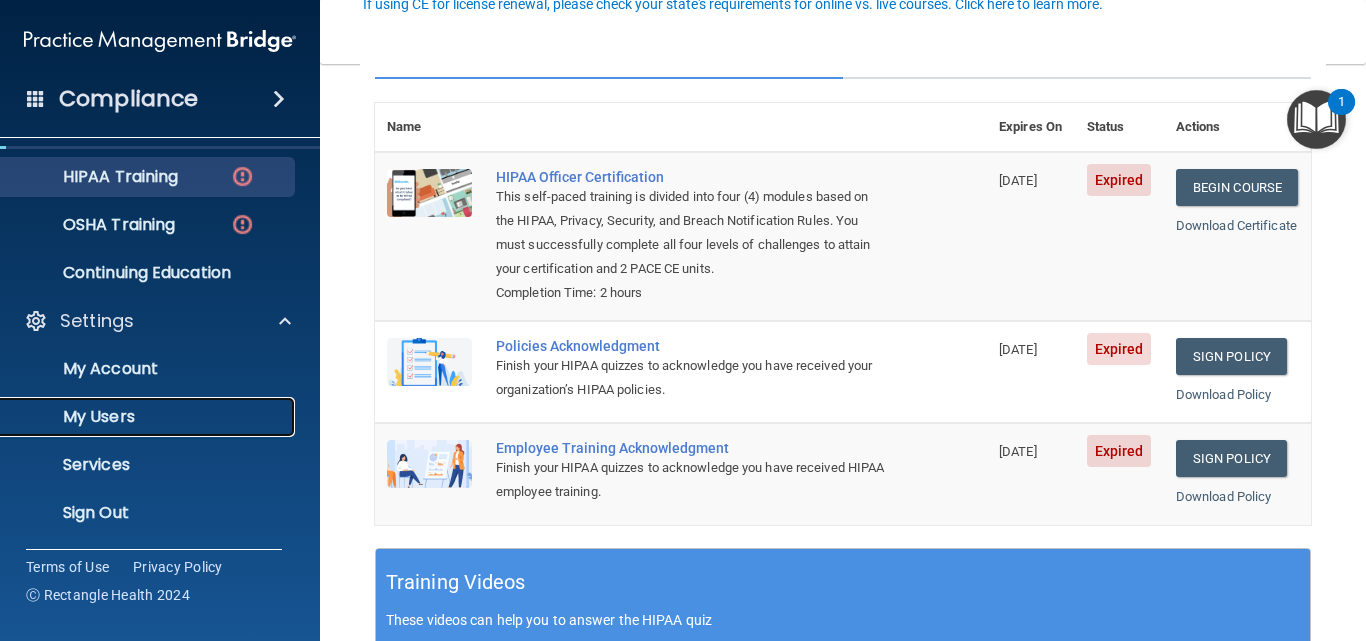 click on "My Users" at bounding box center [149, 417] 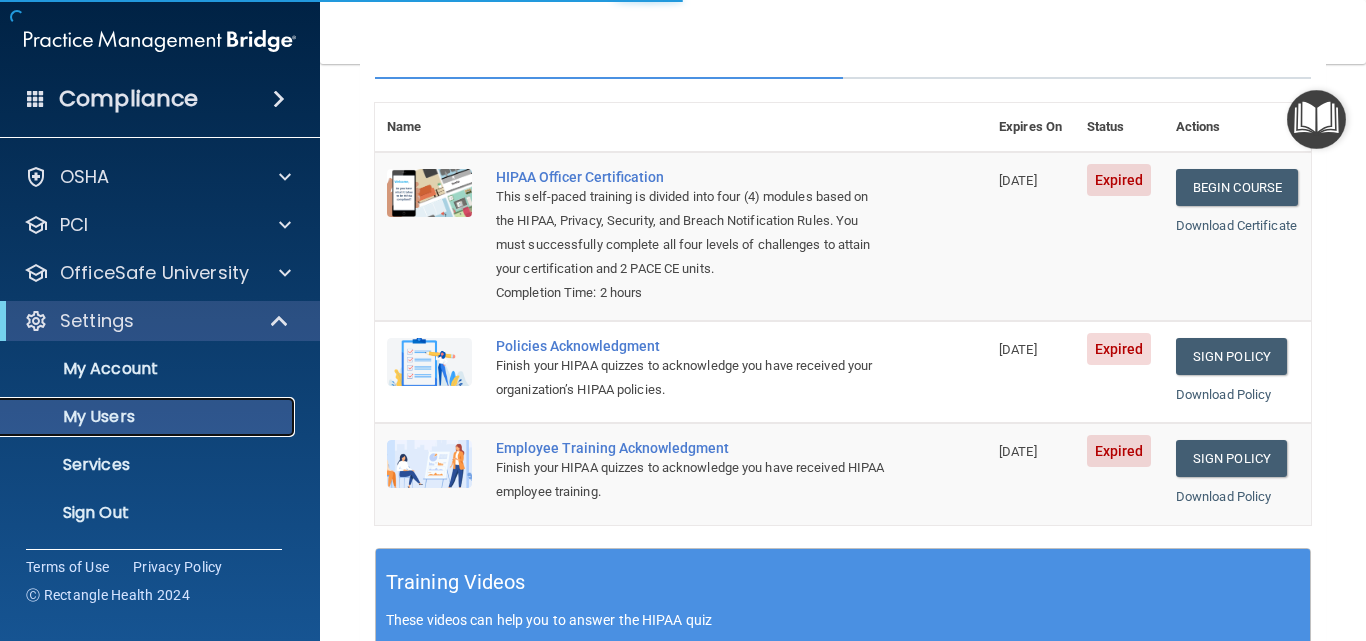 scroll, scrollTop: 45, scrollLeft: 0, axis: vertical 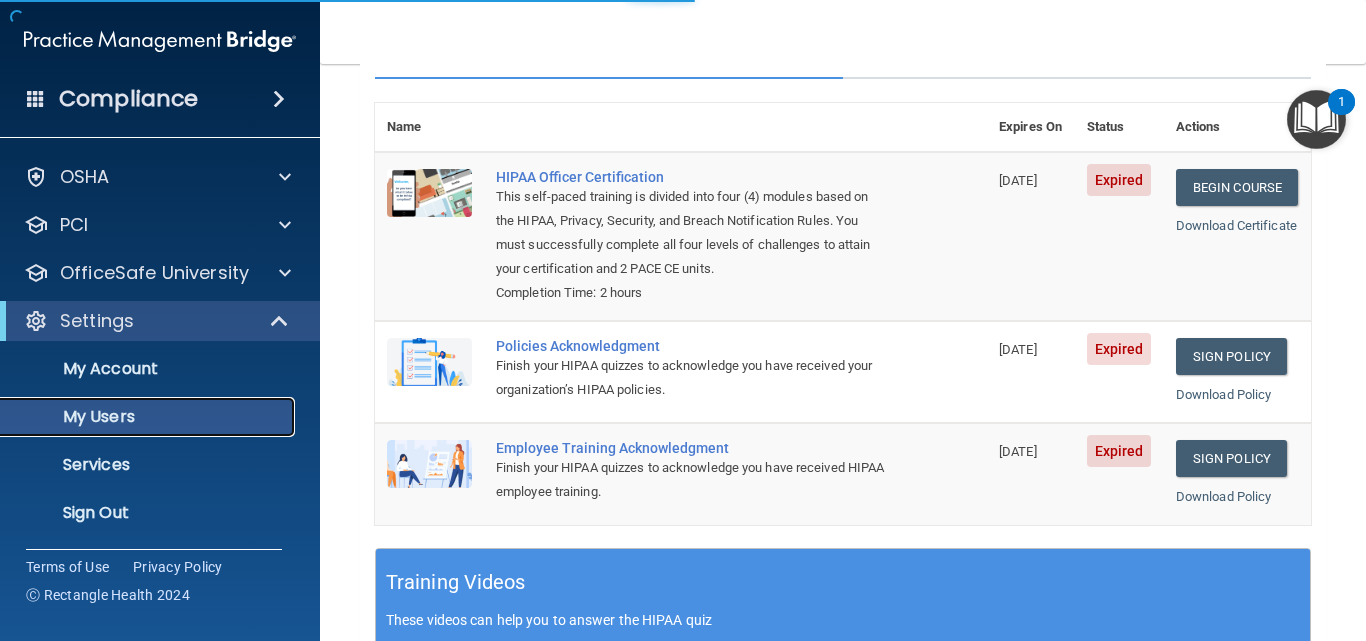 click on "My Users" at bounding box center (149, 417) 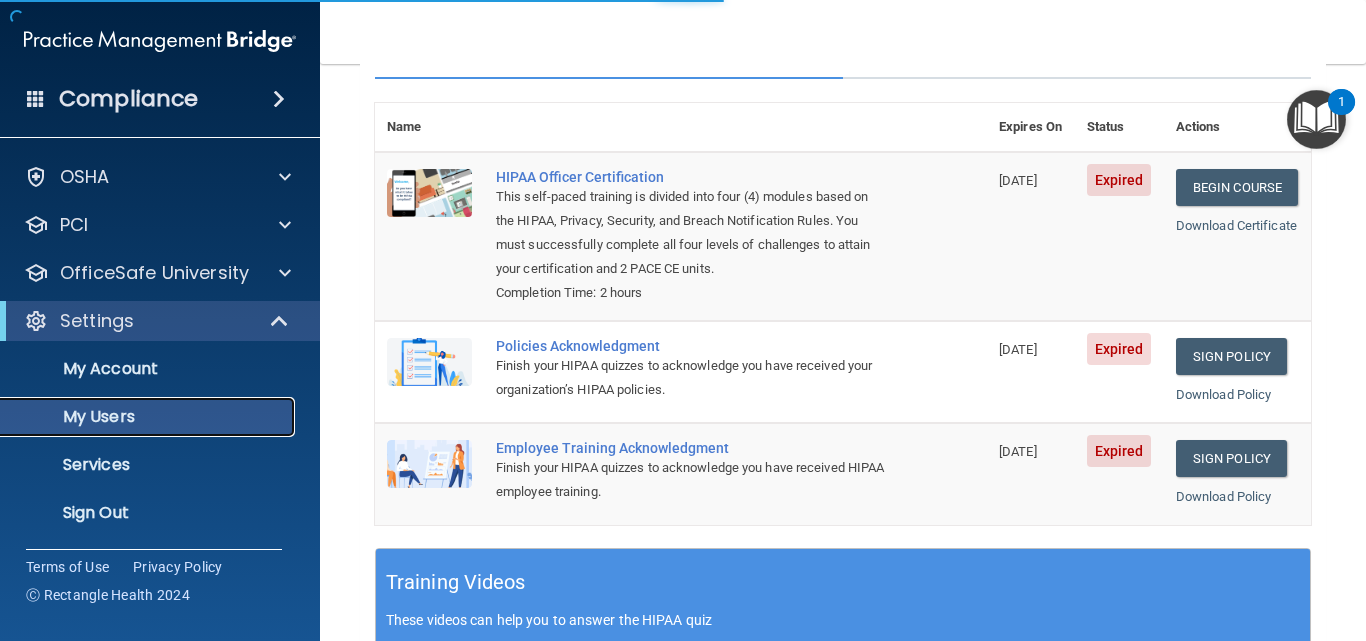 select on "20" 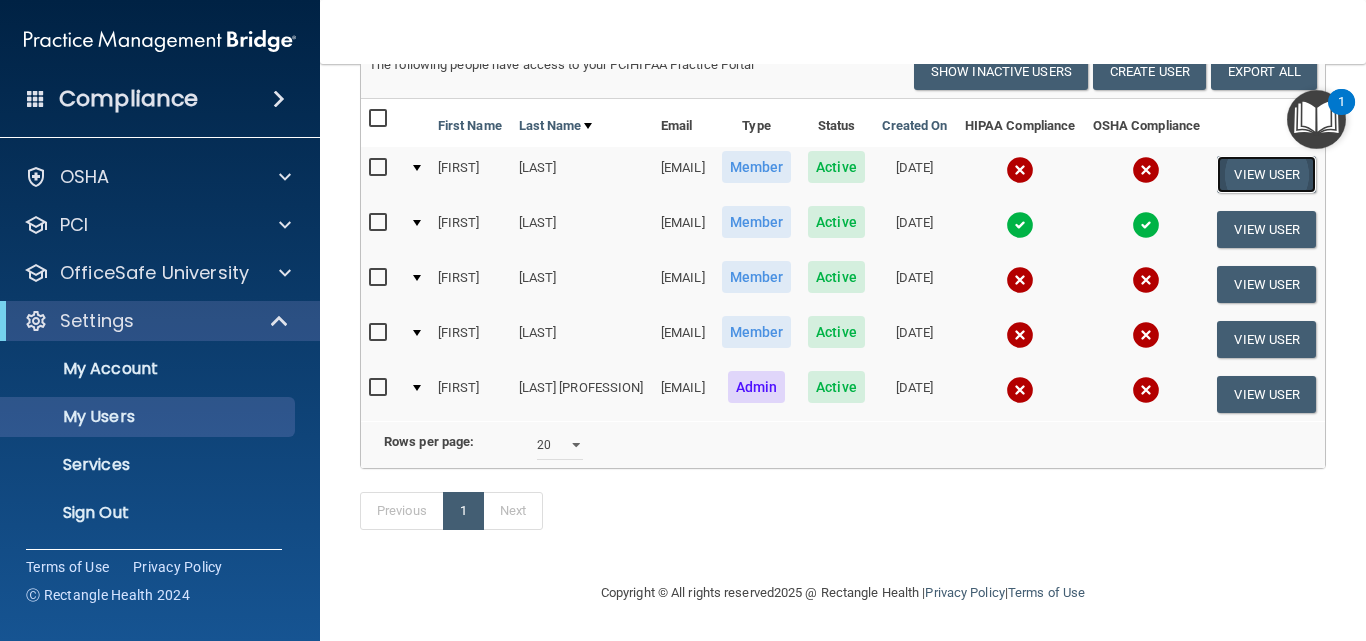 click on "View User" at bounding box center (1266, 174) 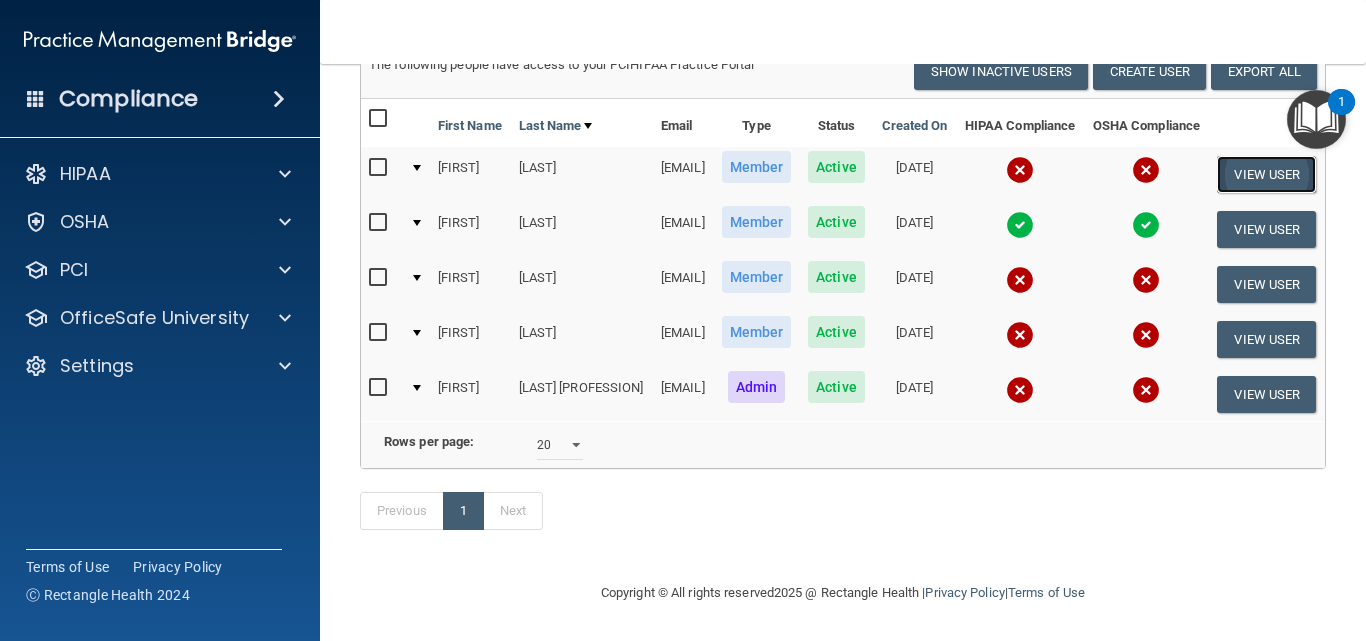 scroll, scrollTop: 0, scrollLeft: 0, axis: both 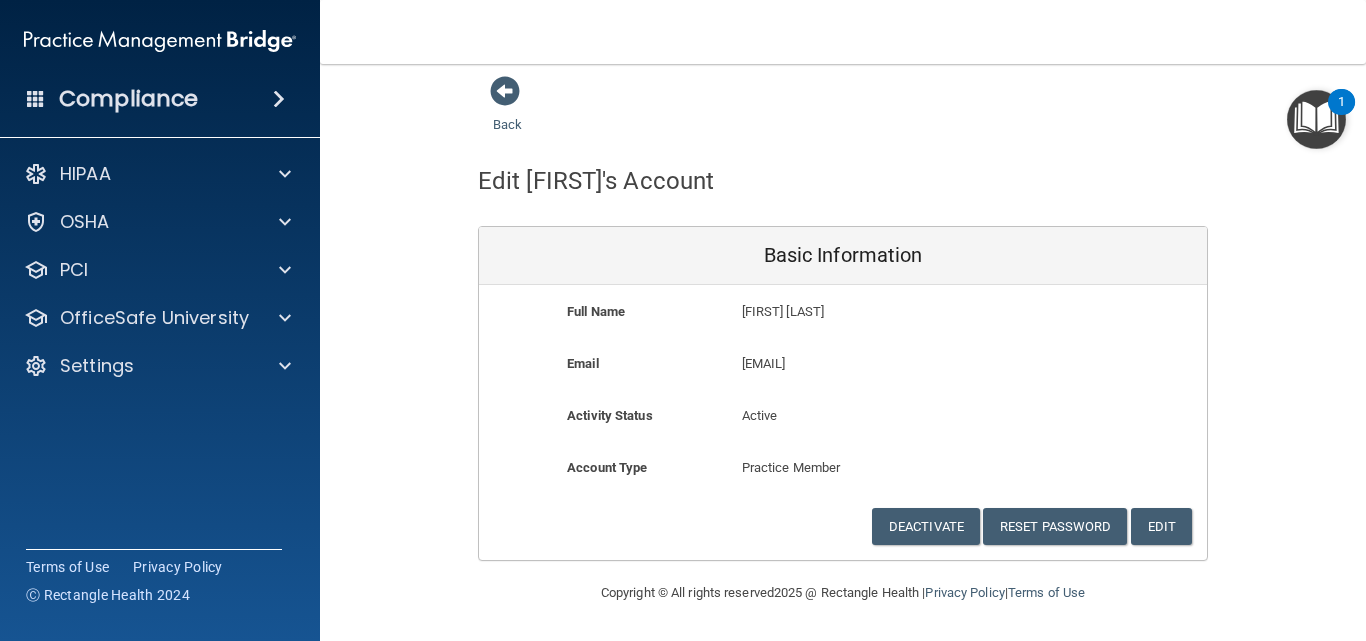 click on "[EMAIL]" at bounding box center (901, 364) 